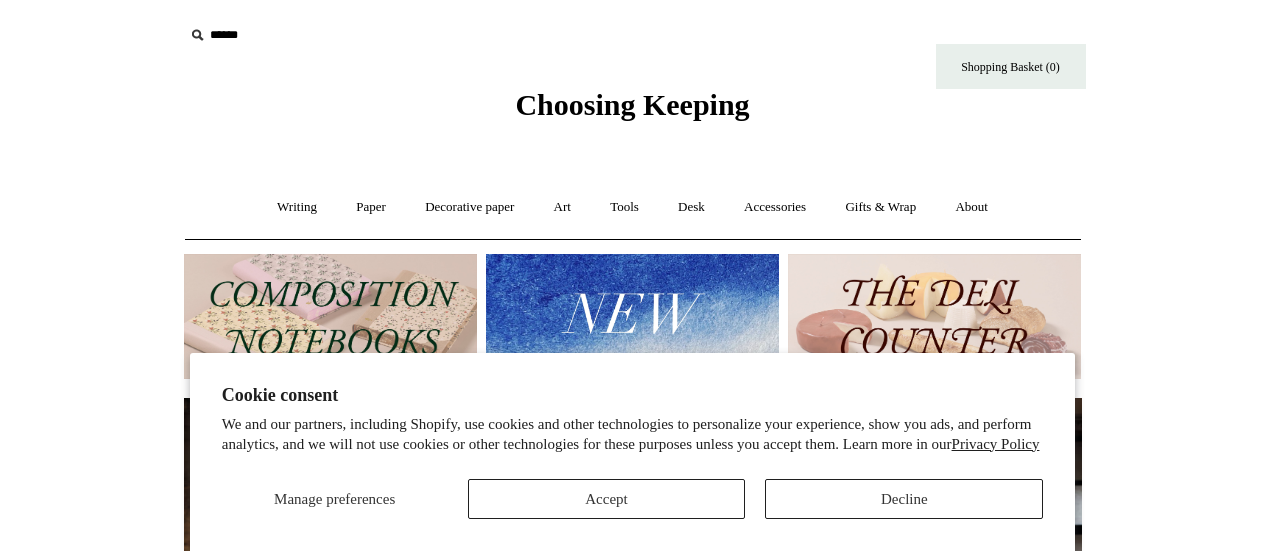 scroll, scrollTop: 0, scrollLeft: 0, axis: both 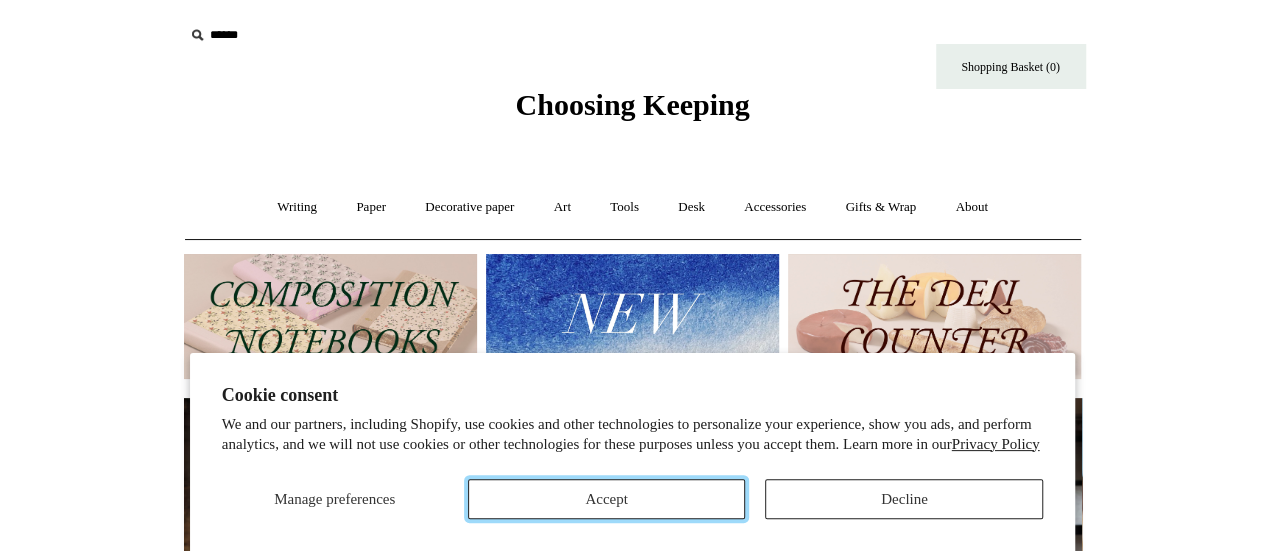 click on "Accept" at bounding box center (607, 499) 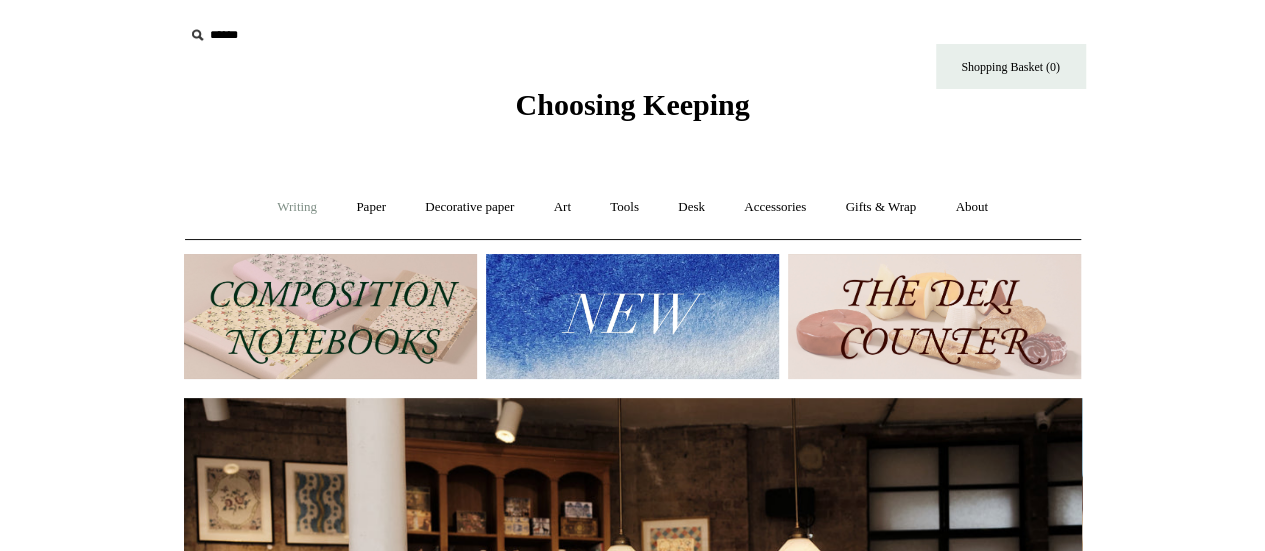 click on "Writing +" at bounding box center [297, 207] 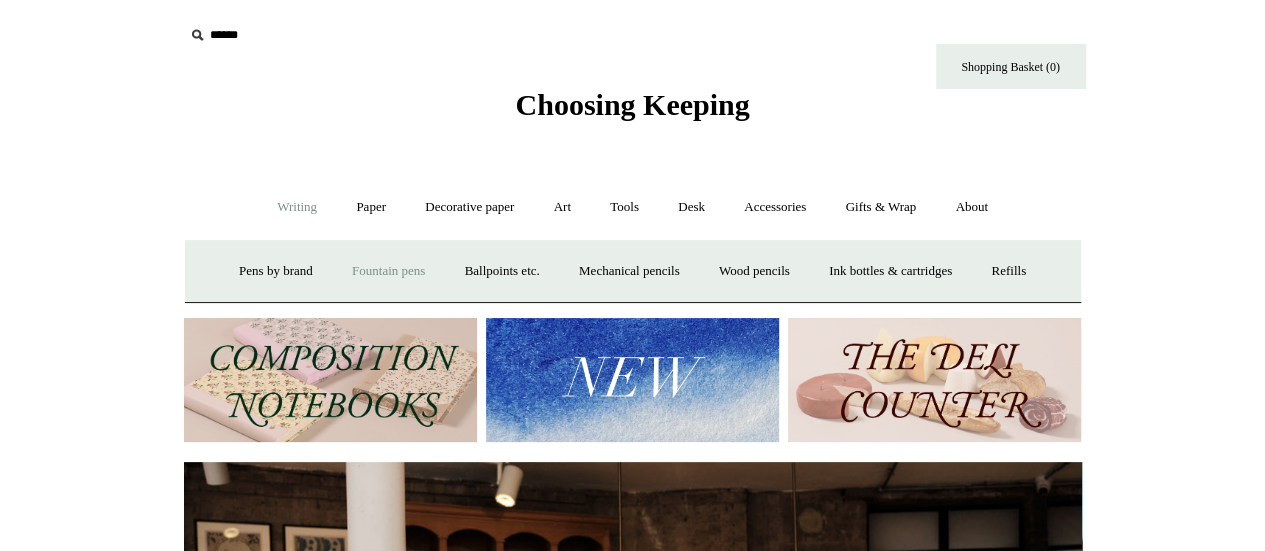 click on "Fountain pens +" at bounding box center [388, 271] 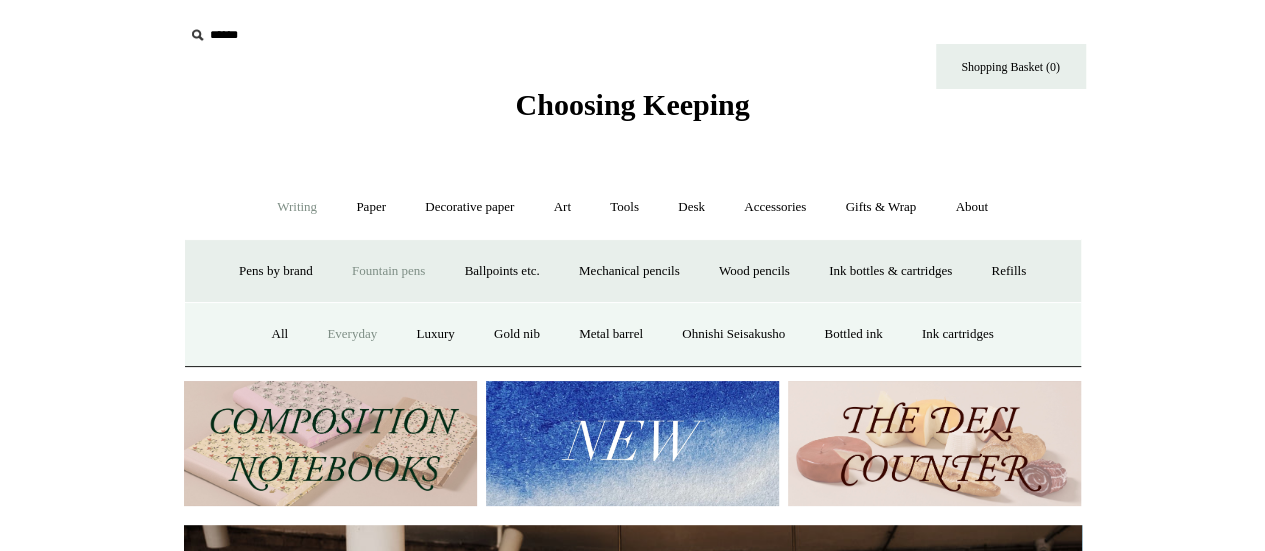 click on "Everyday" at bounding box center [352, 334] 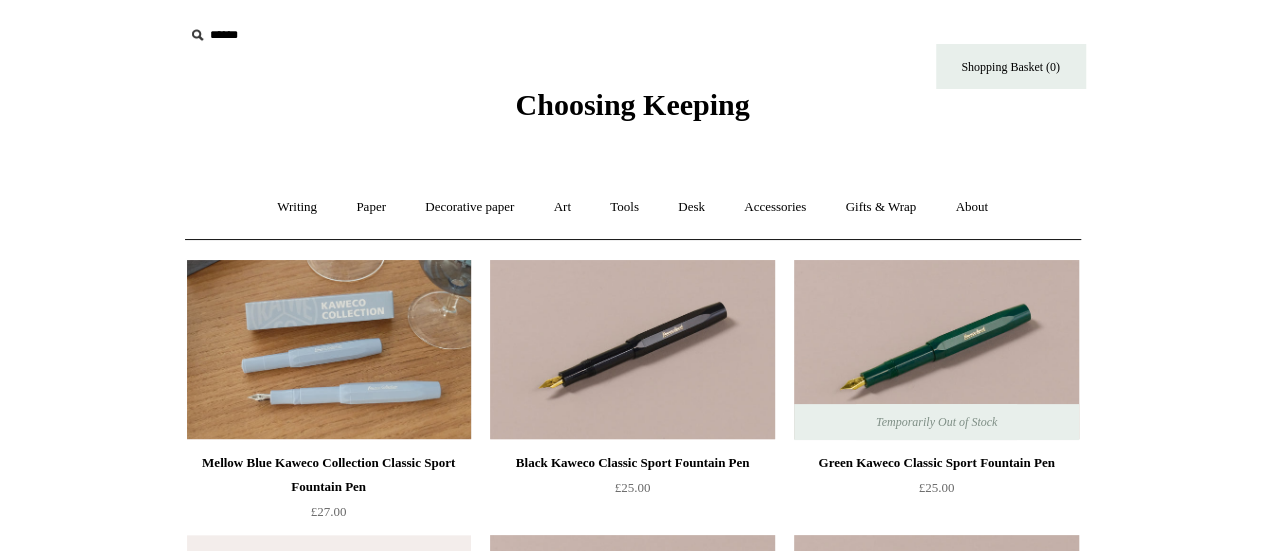 scroll, scrollTop: 1, scrollLeft: 0, axis: vertical 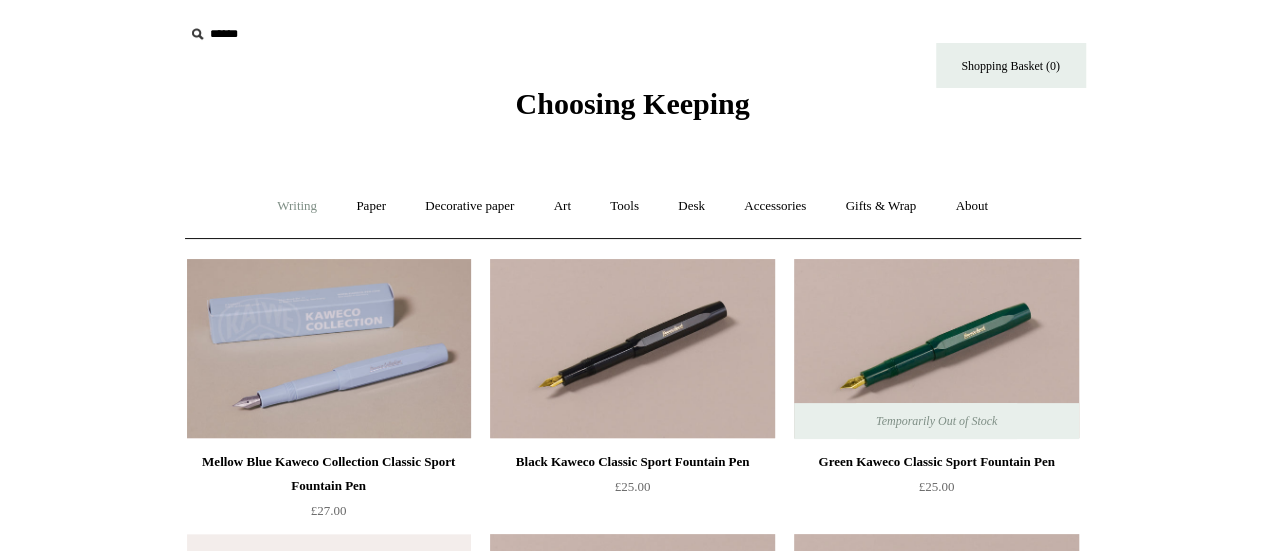 click on "Writing +" at bounding box center (297, 206) 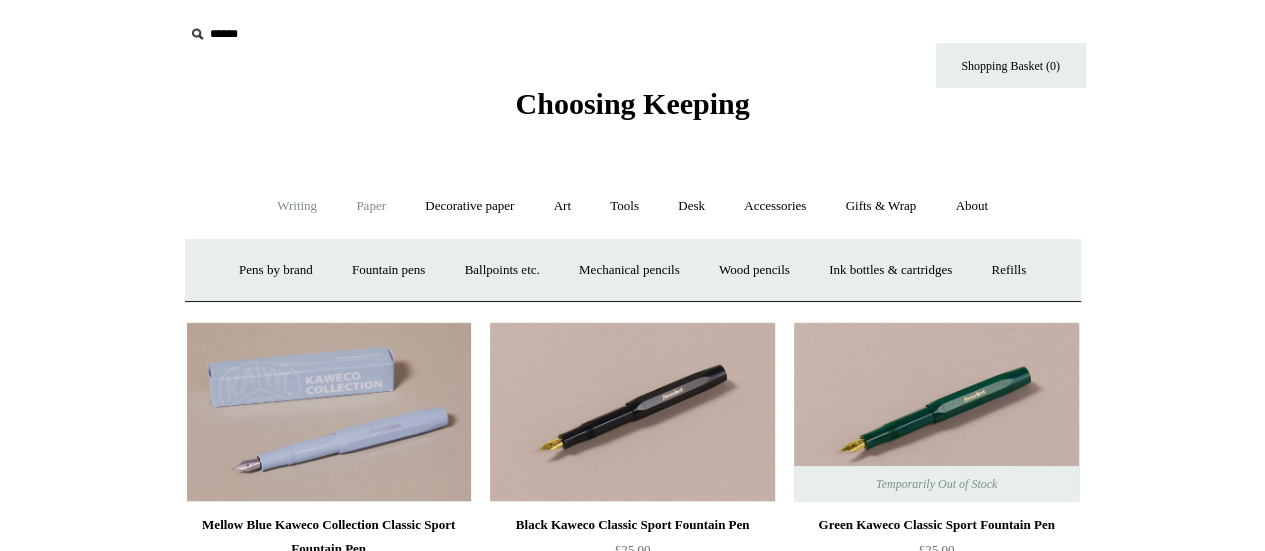 click on "Paper +" at bounding box center [371, 206] 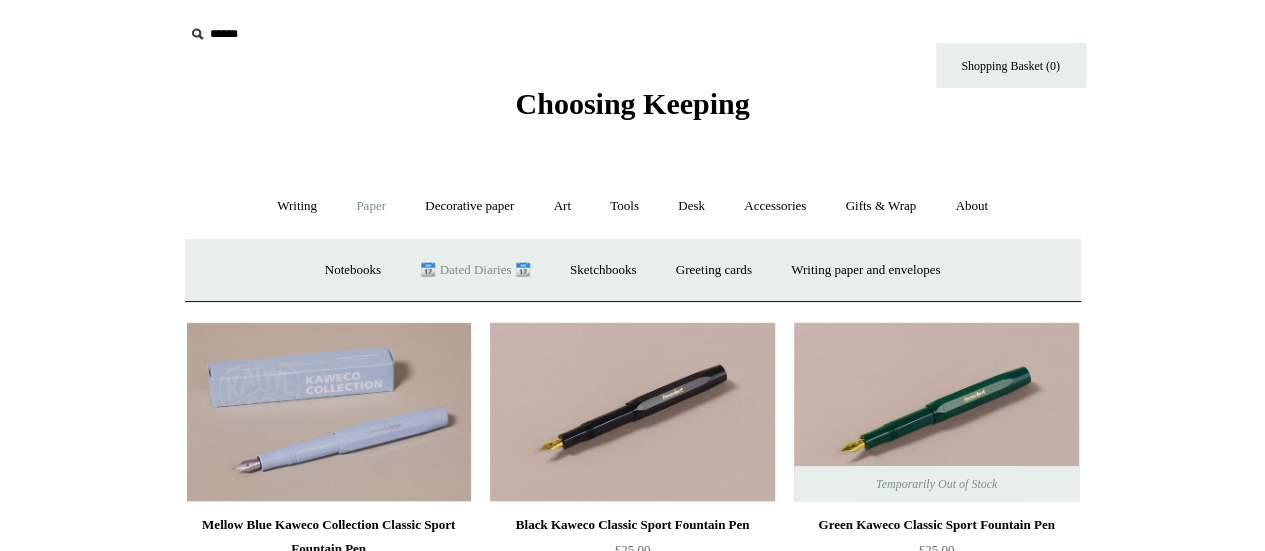 click on "📆 Dated Diaries 📆" at bounding box center (475, 270) 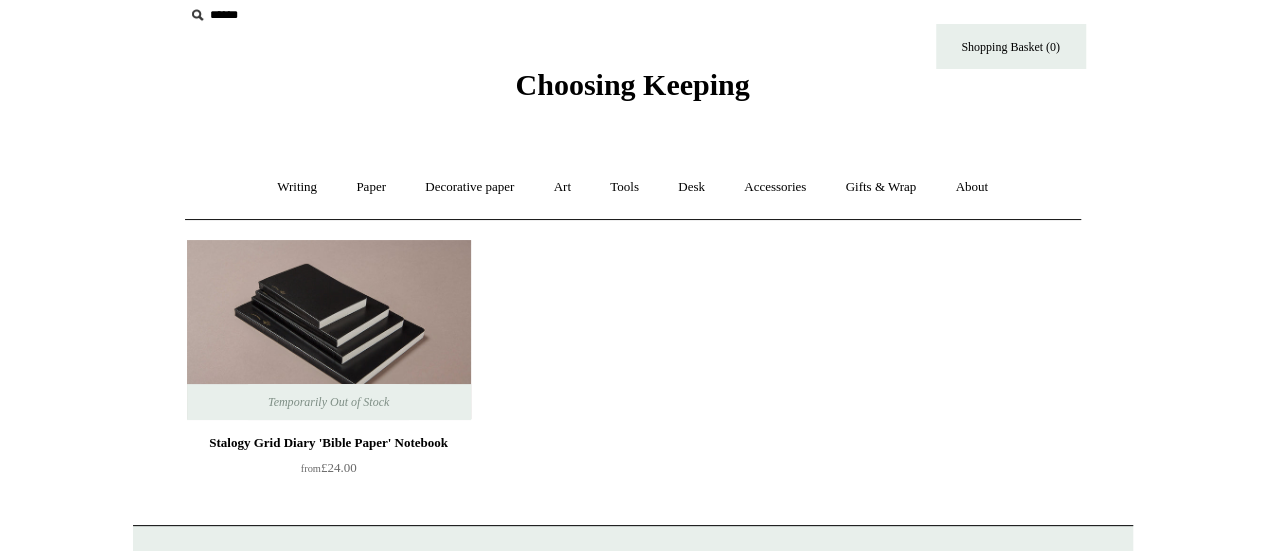 scroll, scrollTop: 0, scrollLeft: 0, axis: both 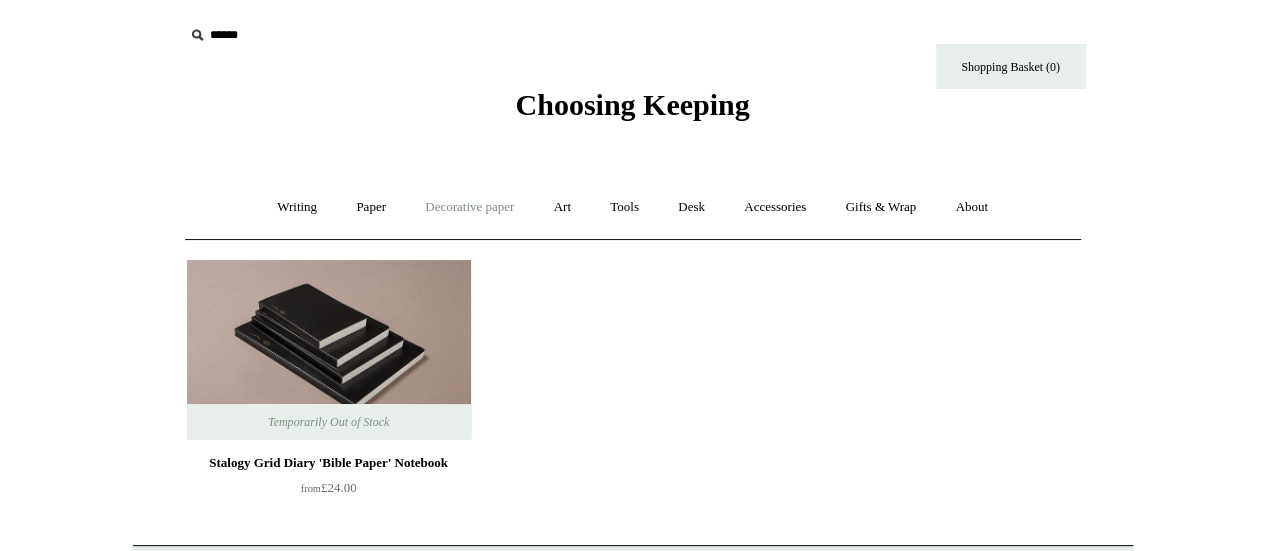 click on "Decorative paper +" at bounding box center [469, 207] 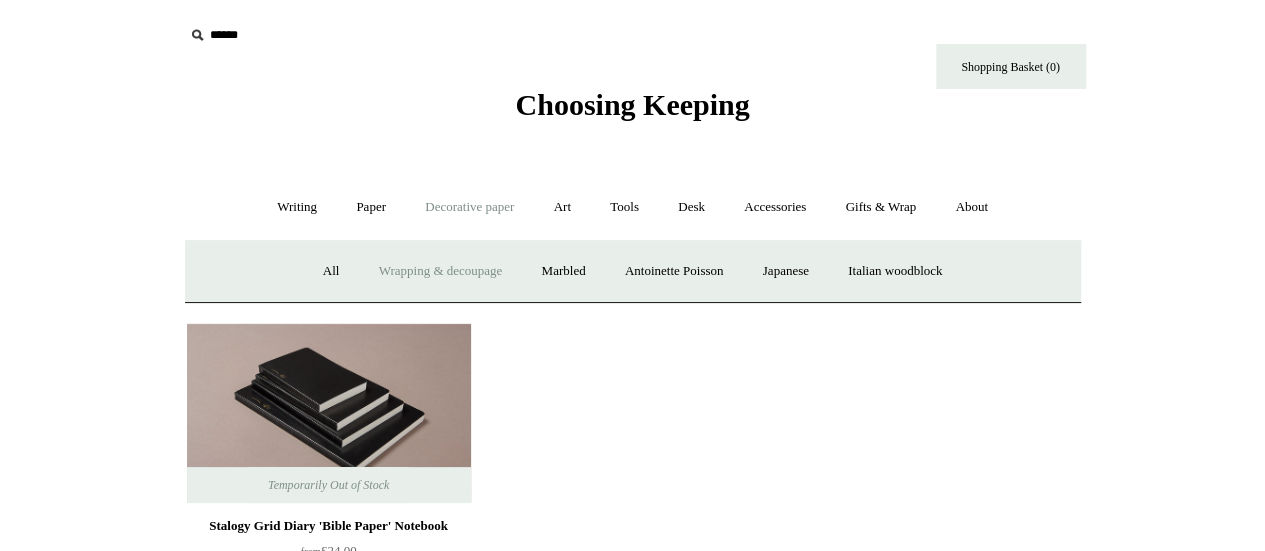 click on "Wrapping & decoupage" at bounding box center [441, 271] 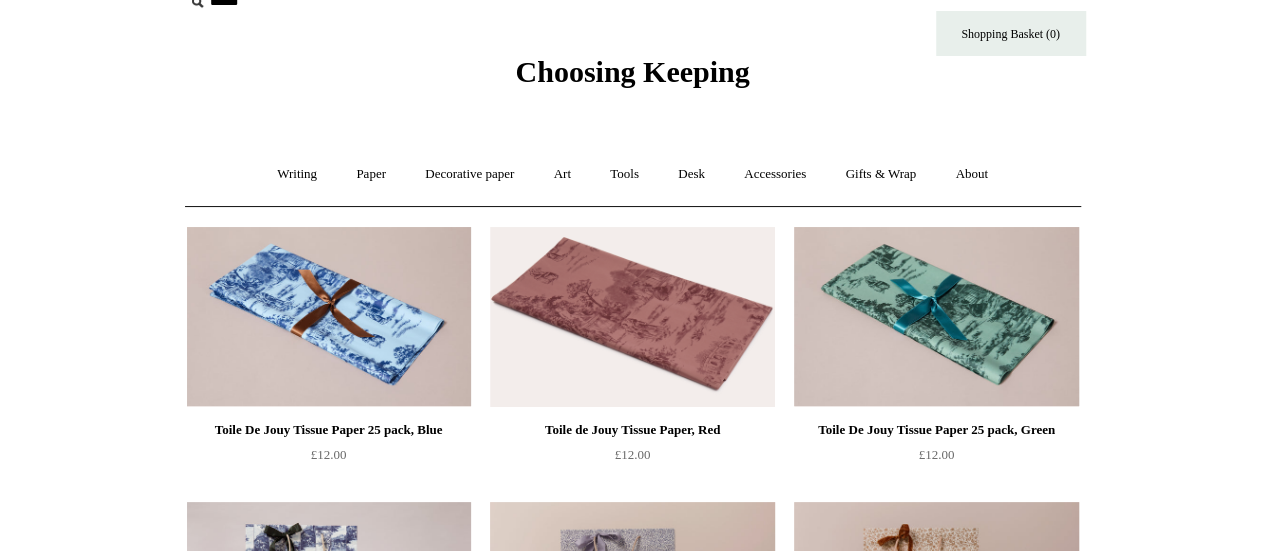 scroll, scrollTop: 0, scrollLeft: 0, axis: both 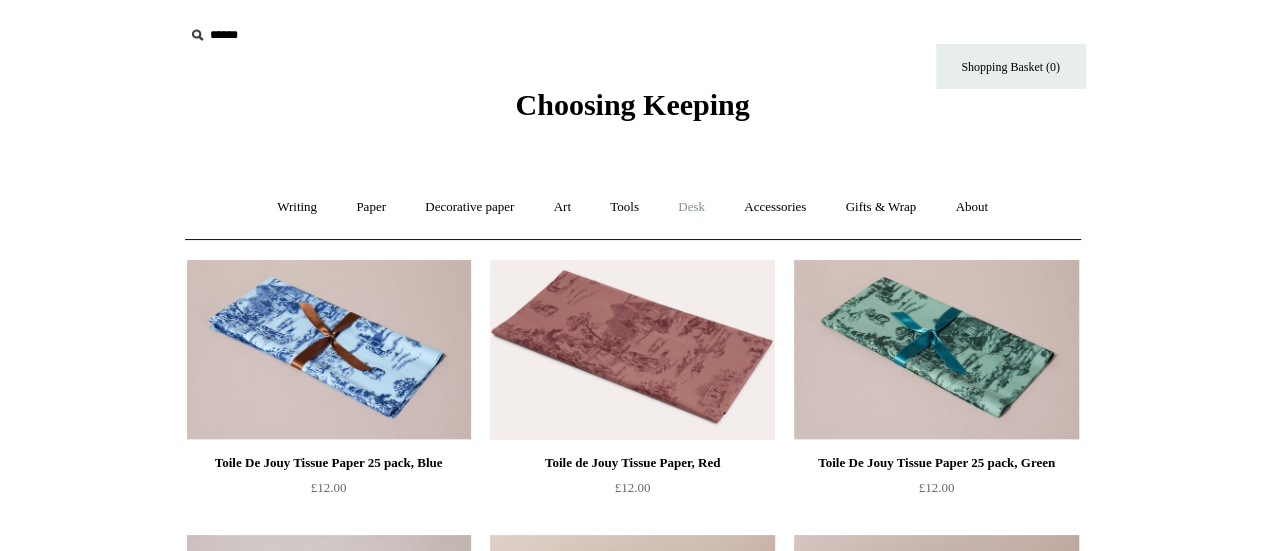 click on "Desk +" at bounding box center (691, 207) 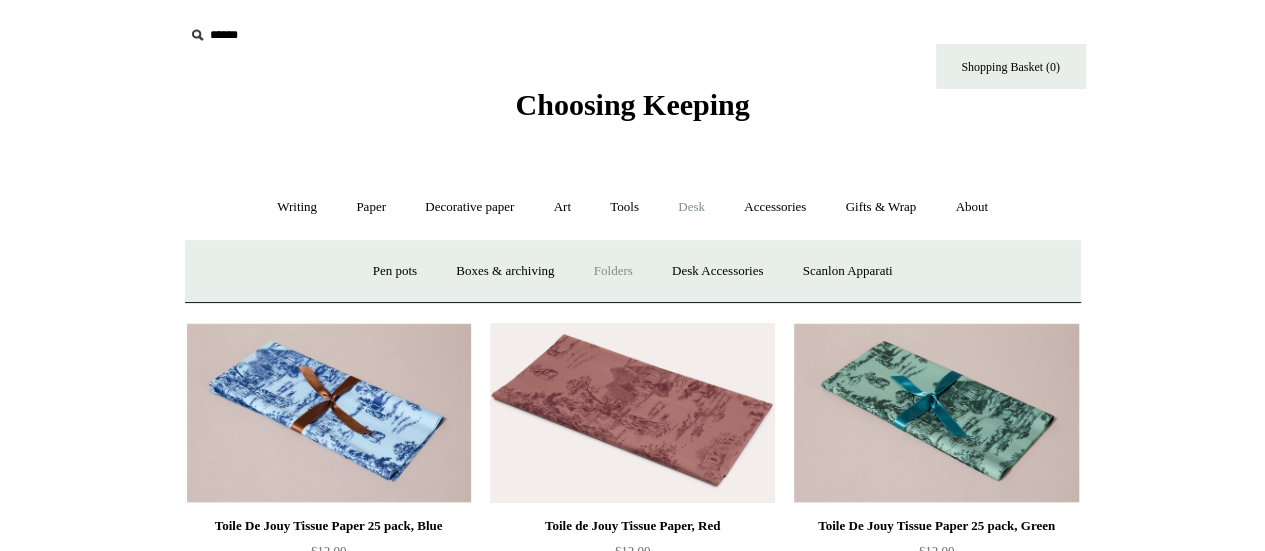 click on "Folders" at bounding box center [613, 271] 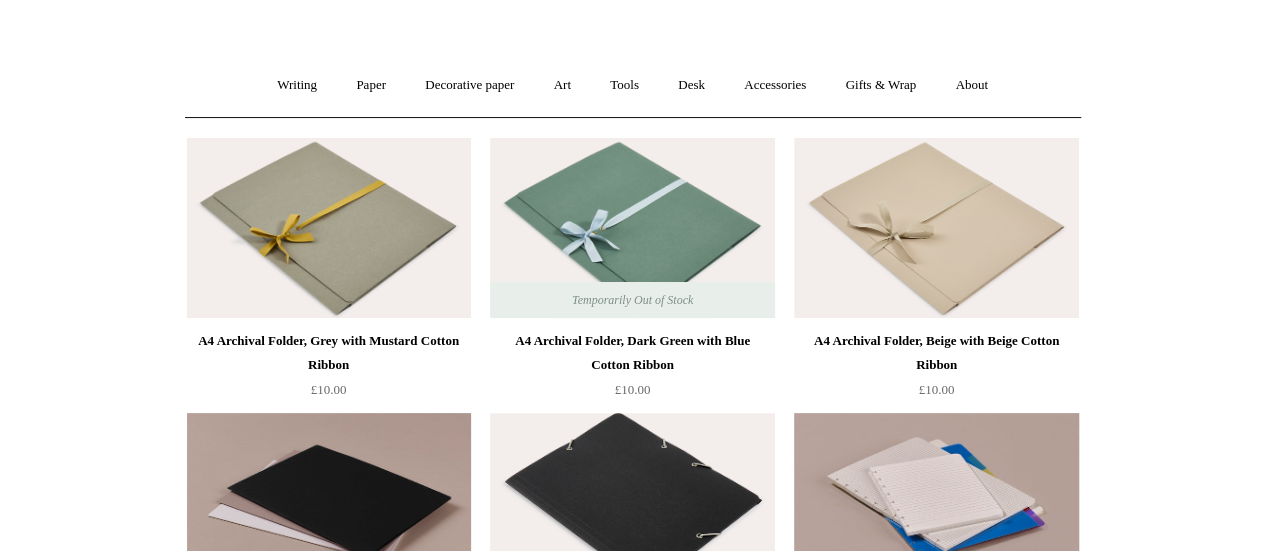 scroll, scrollTop: 116, scrollLeft: 0, axis: vertical 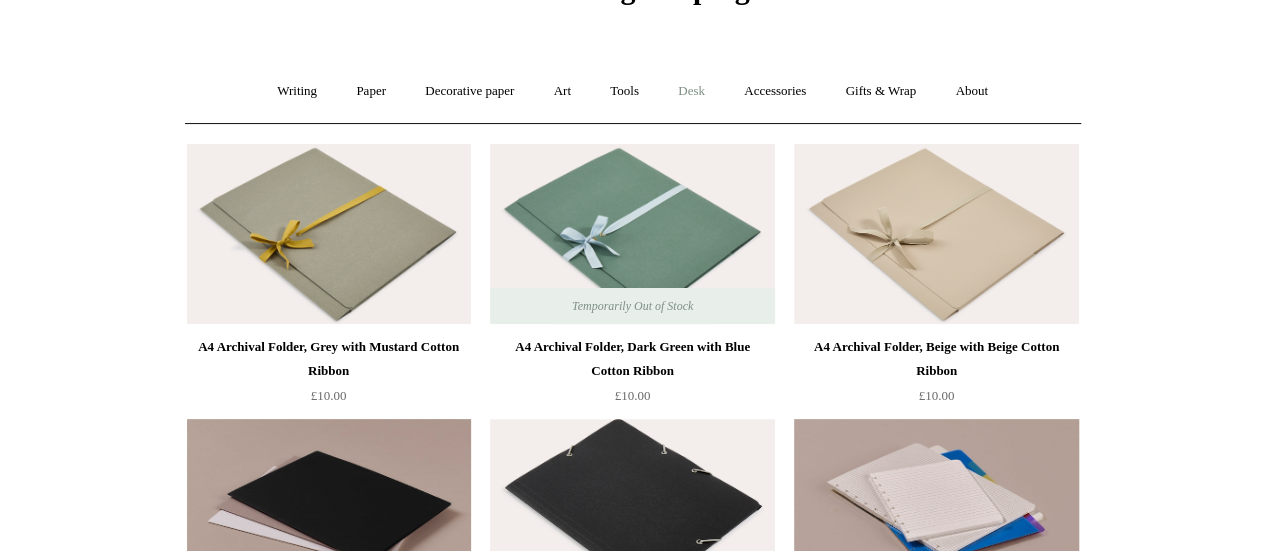 click on "Desk +" at bounding box center (691, 91) 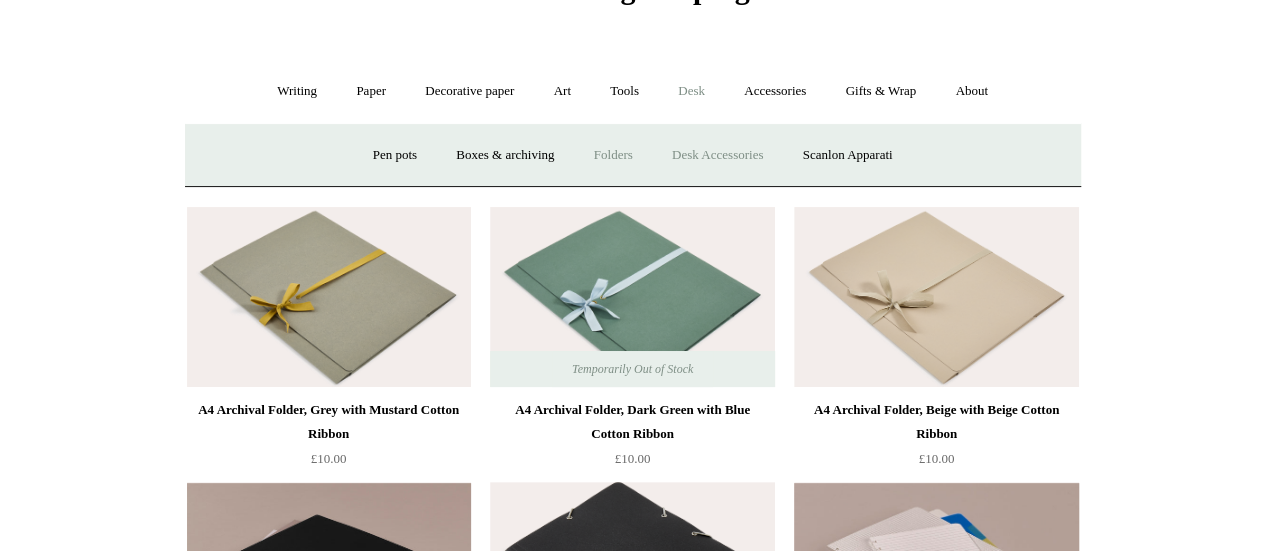 click on "Desk Accessories" at bounding box center (717, 155) 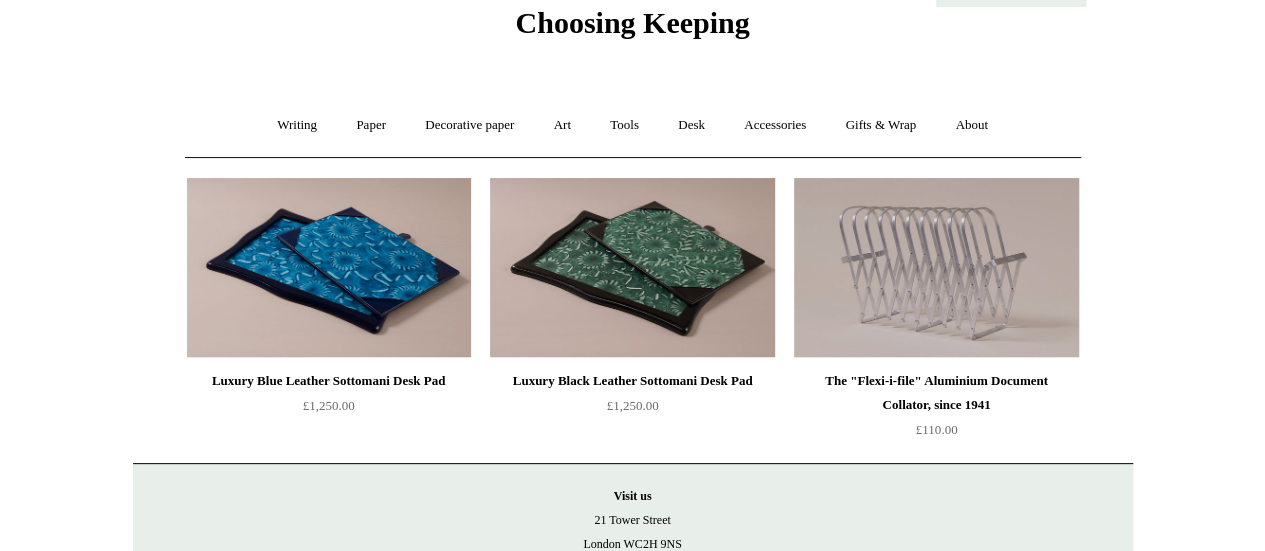 scroll, scrollTop: 80, scrollLeft: 0, axis: vertical 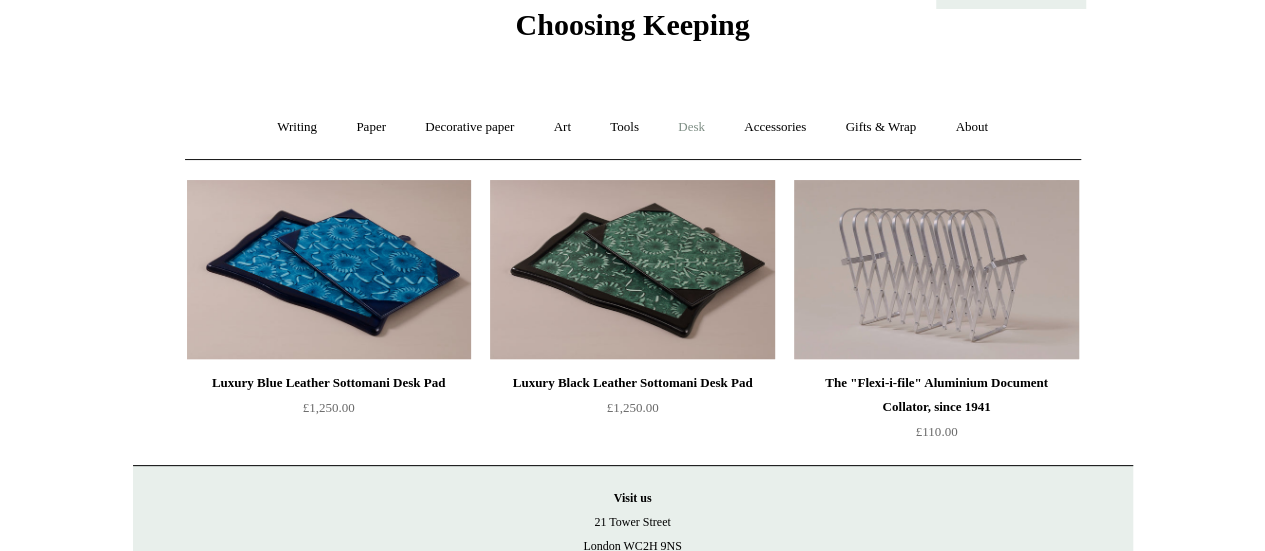 click on "Desk +" at bounding box center [691, 127] 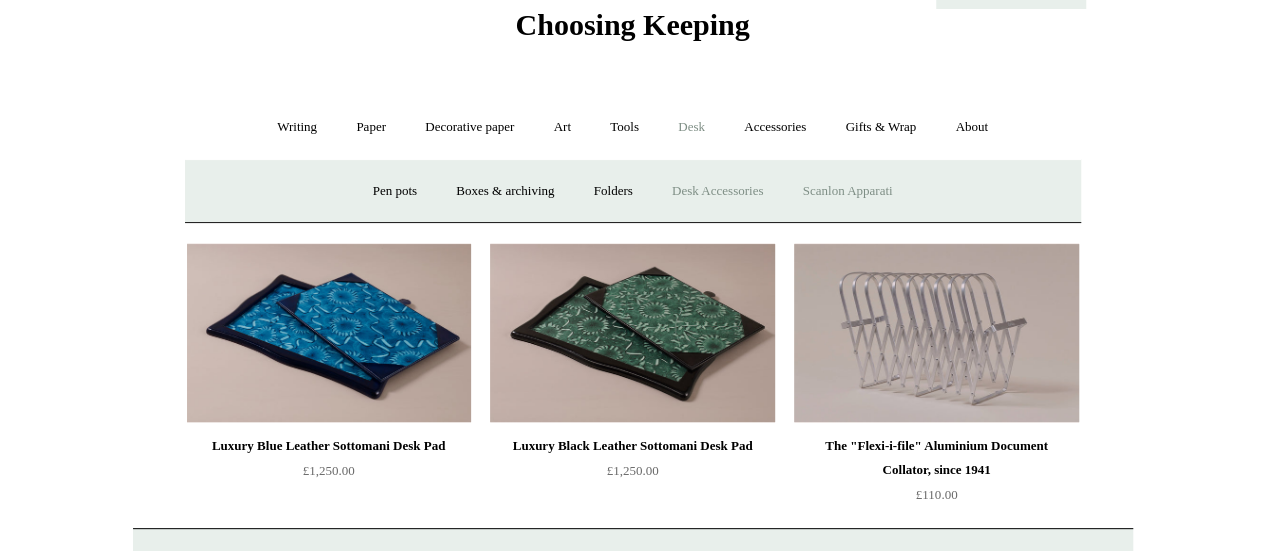 click on "Scanlon Apparati" at bounding box center (848, 191) 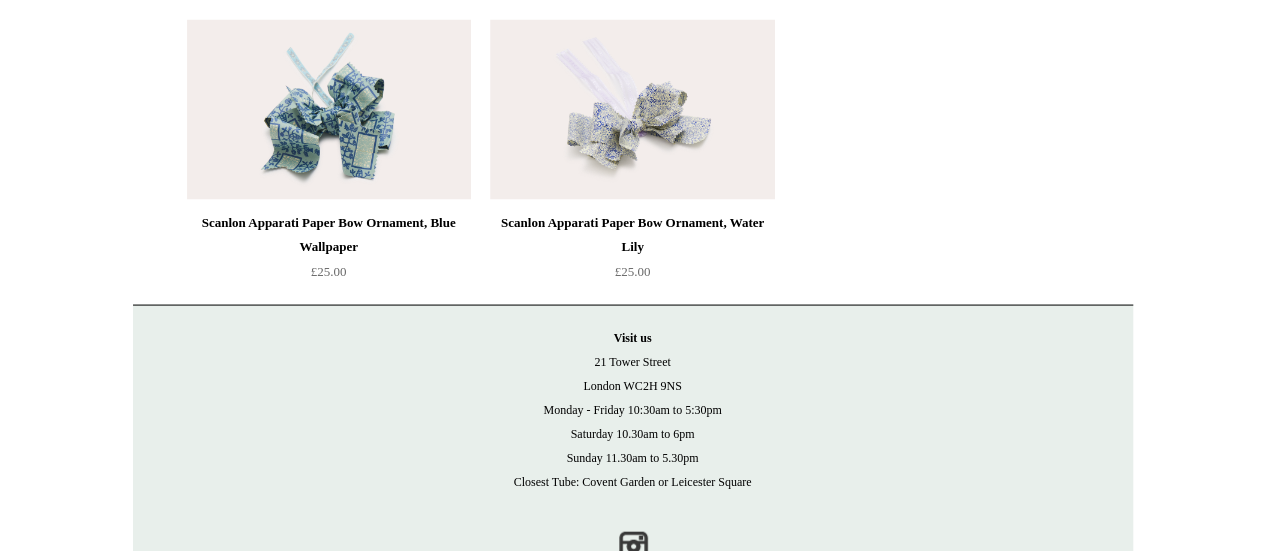 scroll, scrollTop: 1904, scrollLeft: 0, axis: vertical 